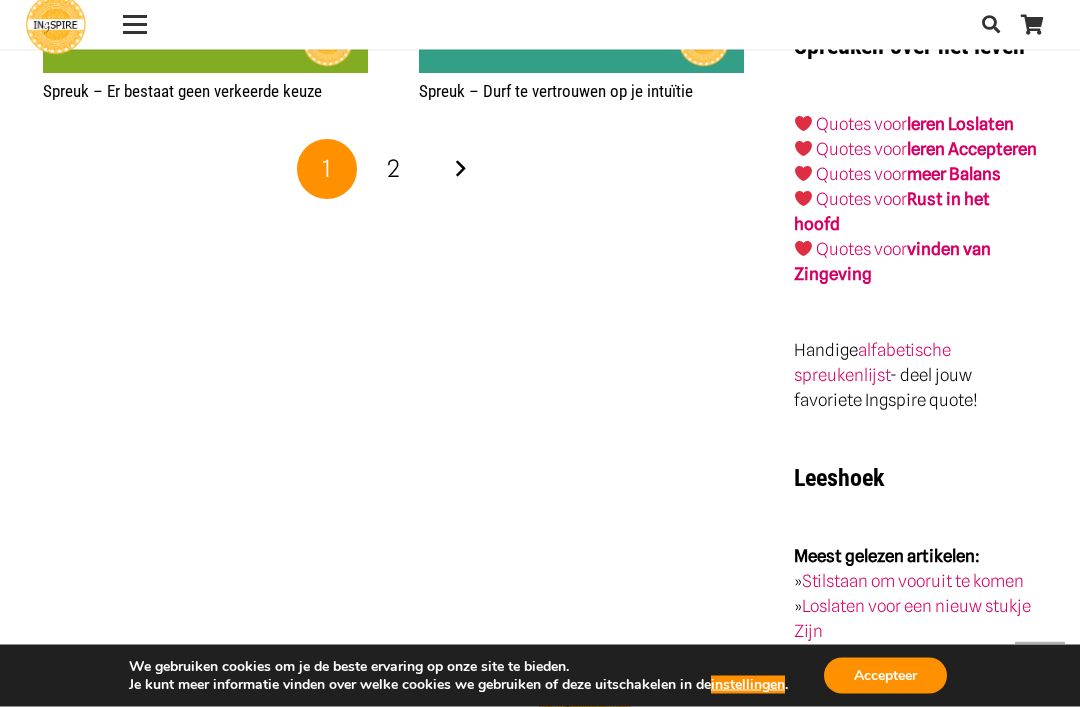 scroll, scrollTop: 3479, scrollLeft: 0, axis: vertical 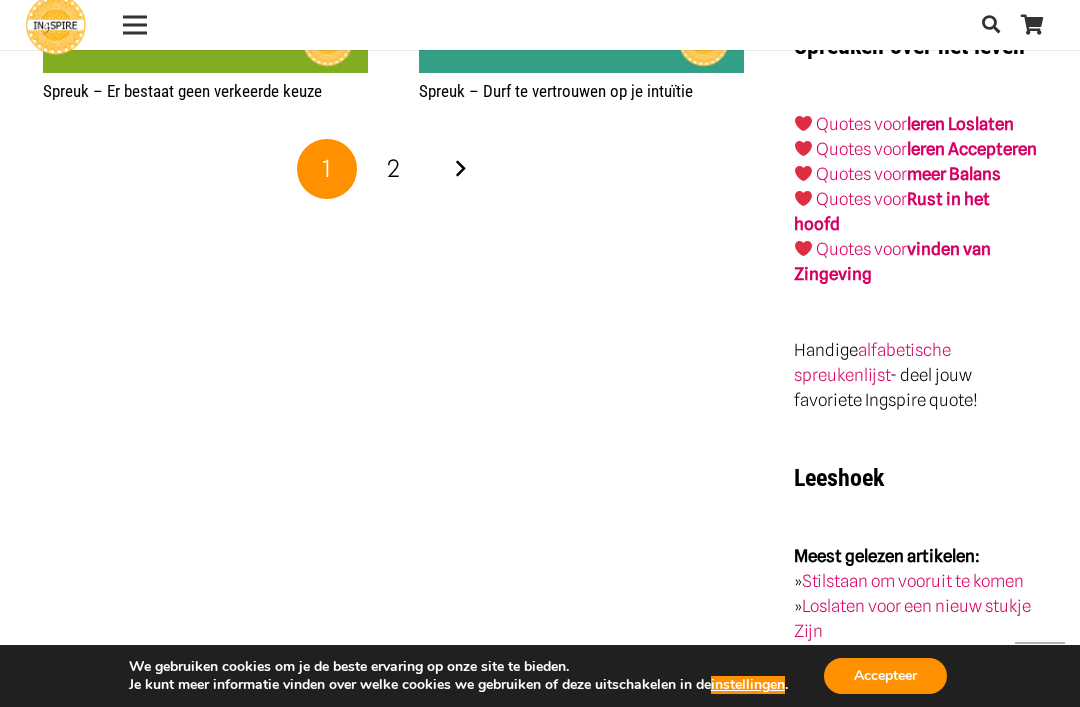 click on "2" at bounding box center (393, 169) 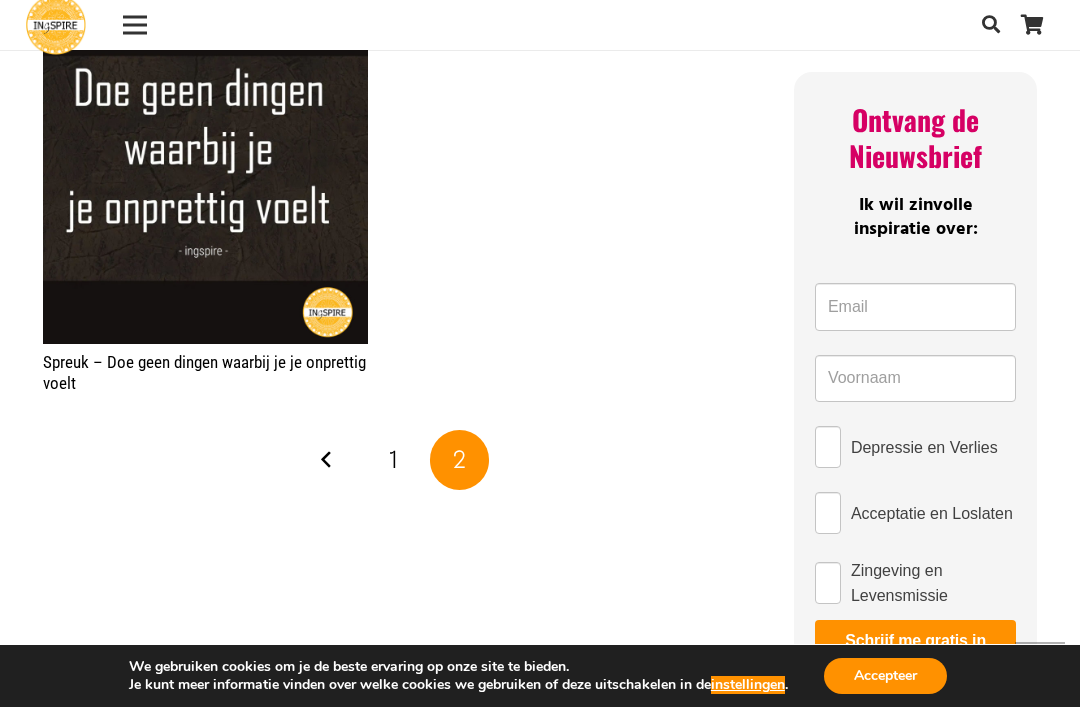scroll, scrollTop: 1061, scrollLeft: 0, axis: vertical 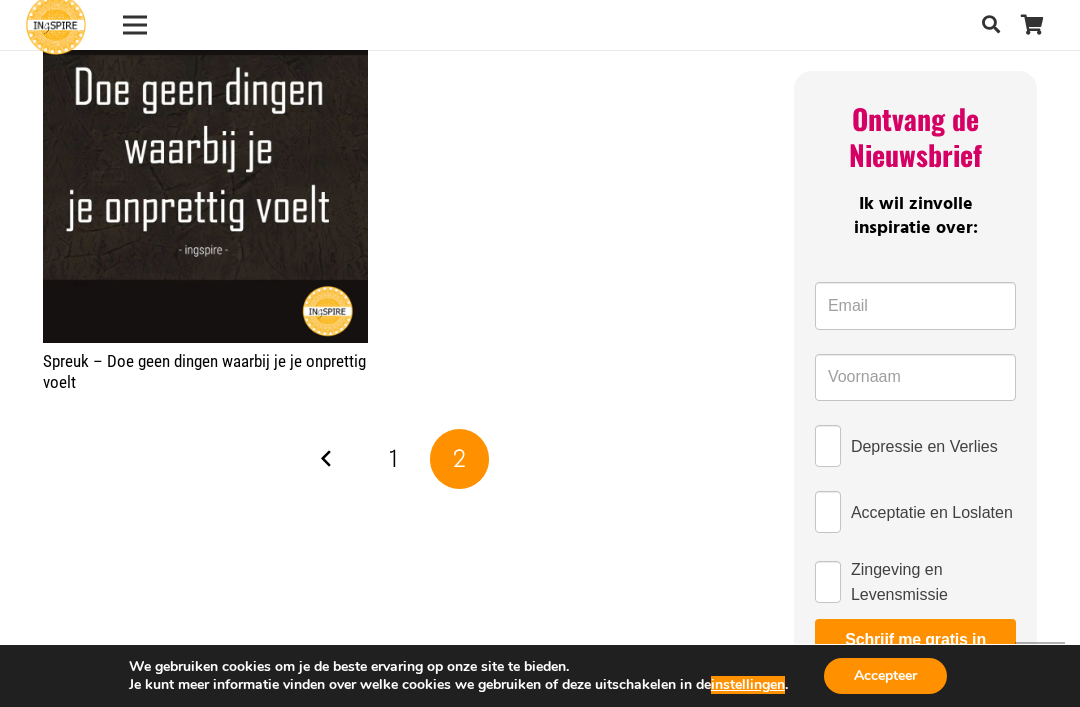 click on "1" at bounding box center [393, 459] 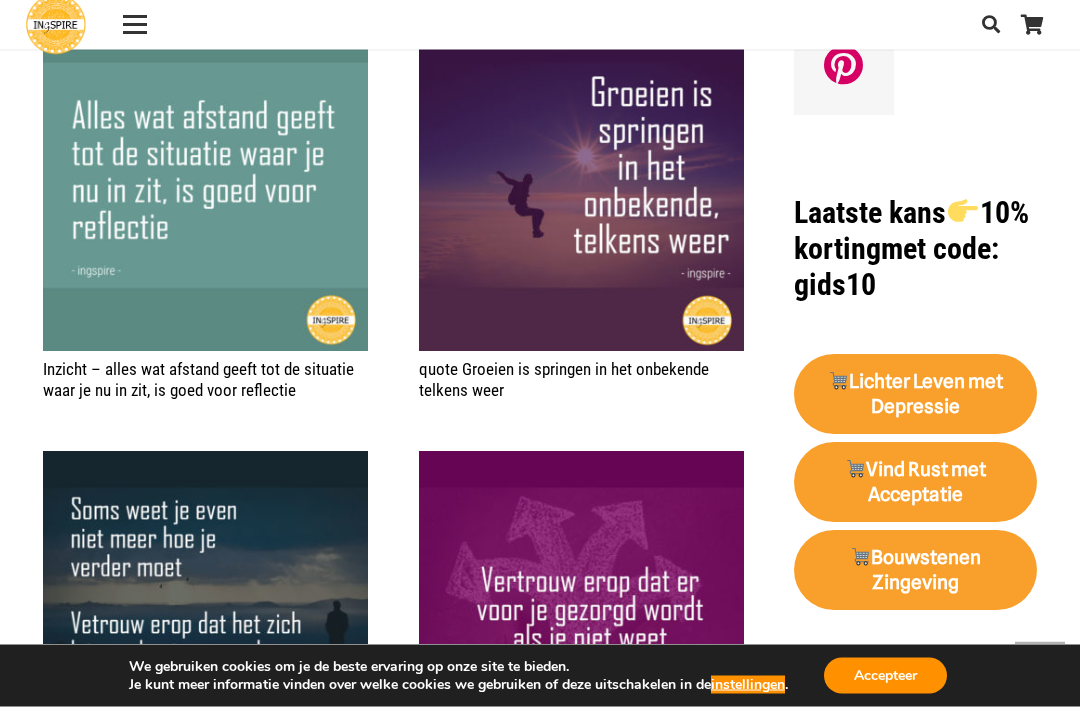 scroll, scrollTop: 1904, scrollLeft: 0, axis: vertical 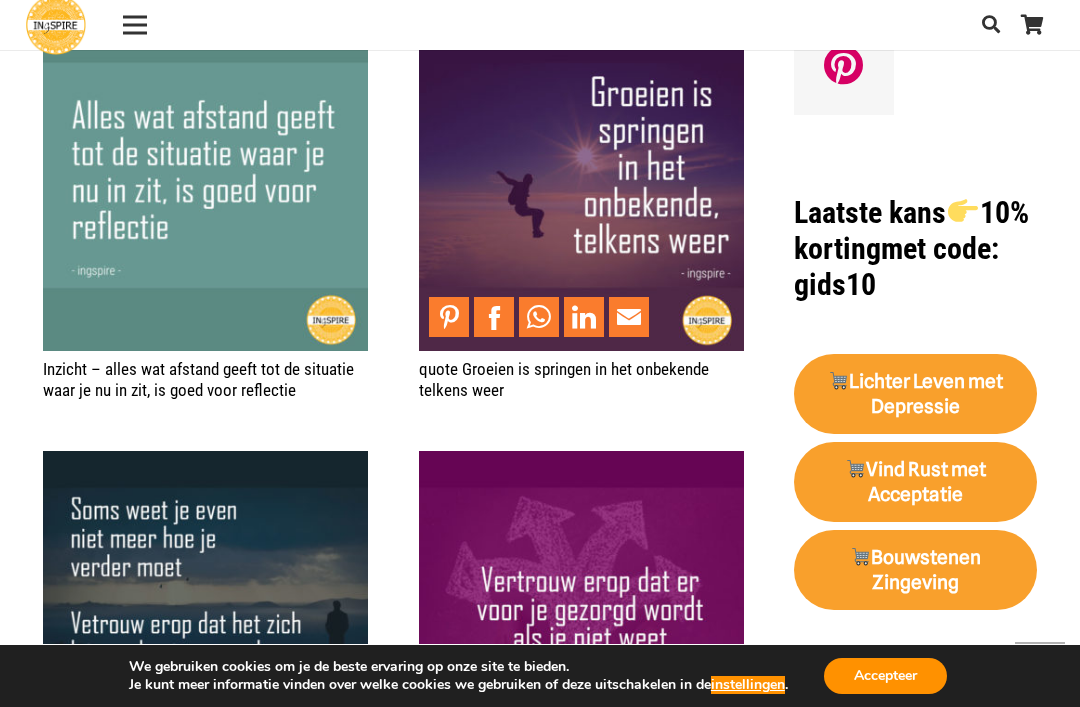 click at bounding box center [581, 188] 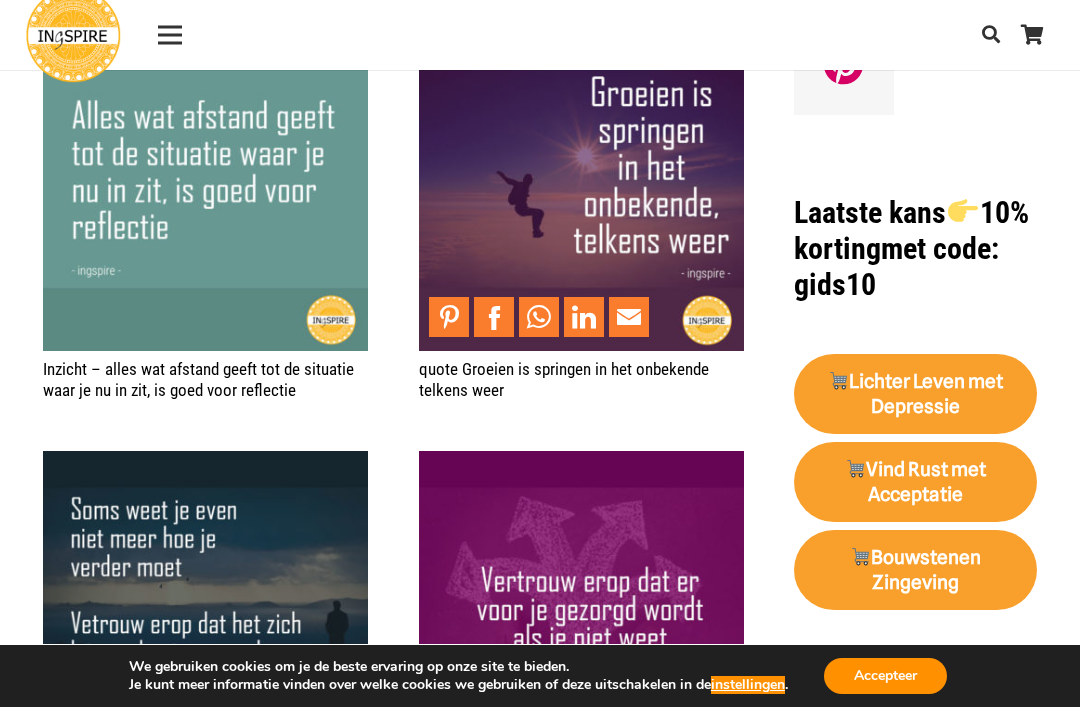 scroll, scrollTop: 1968, scrollLeft: 0, axis: vertical 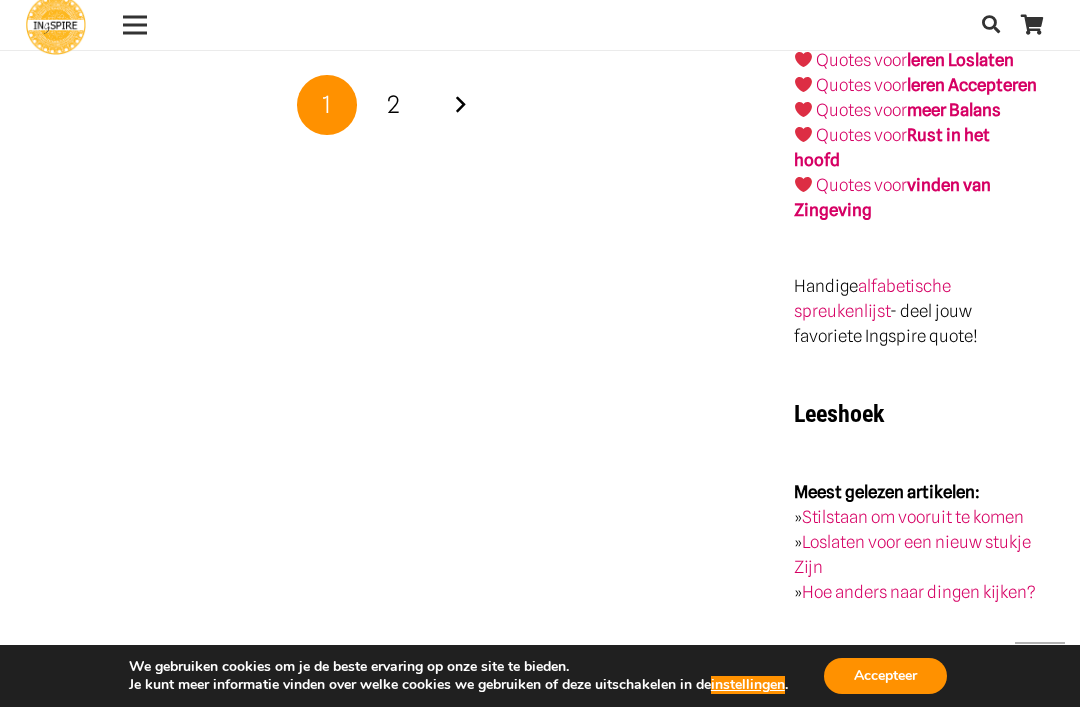 click on "leren Loslaten" at bounding box center [960, 60] 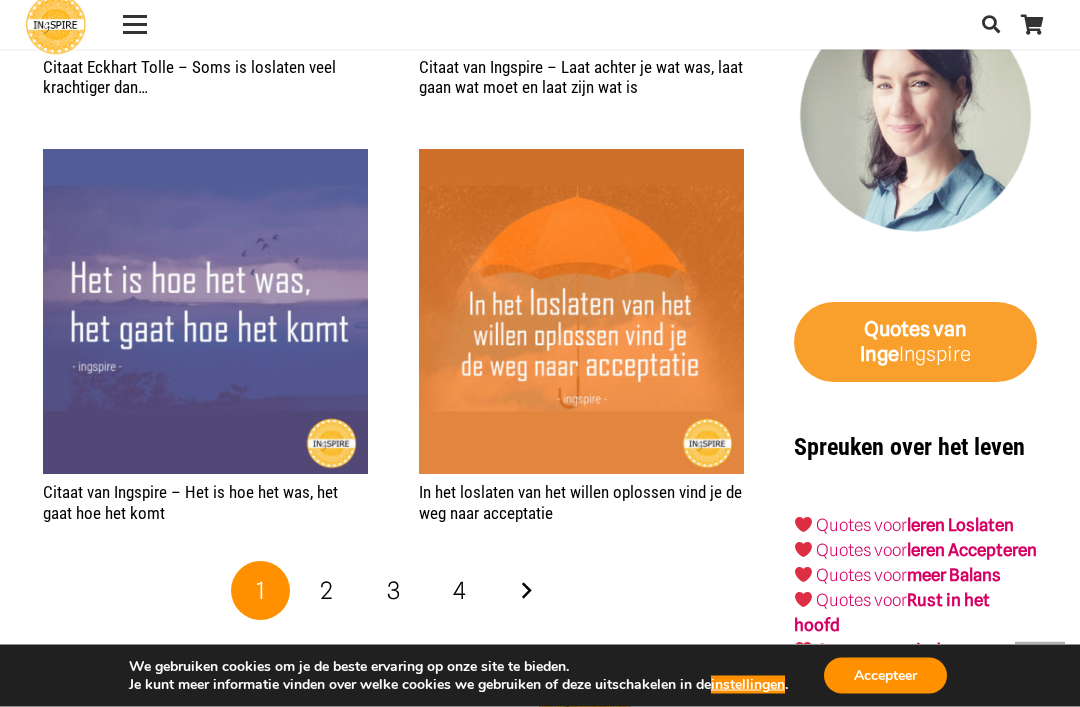 scroll, scrollTop: 3412, scrollLeft: 0, axis: vertical 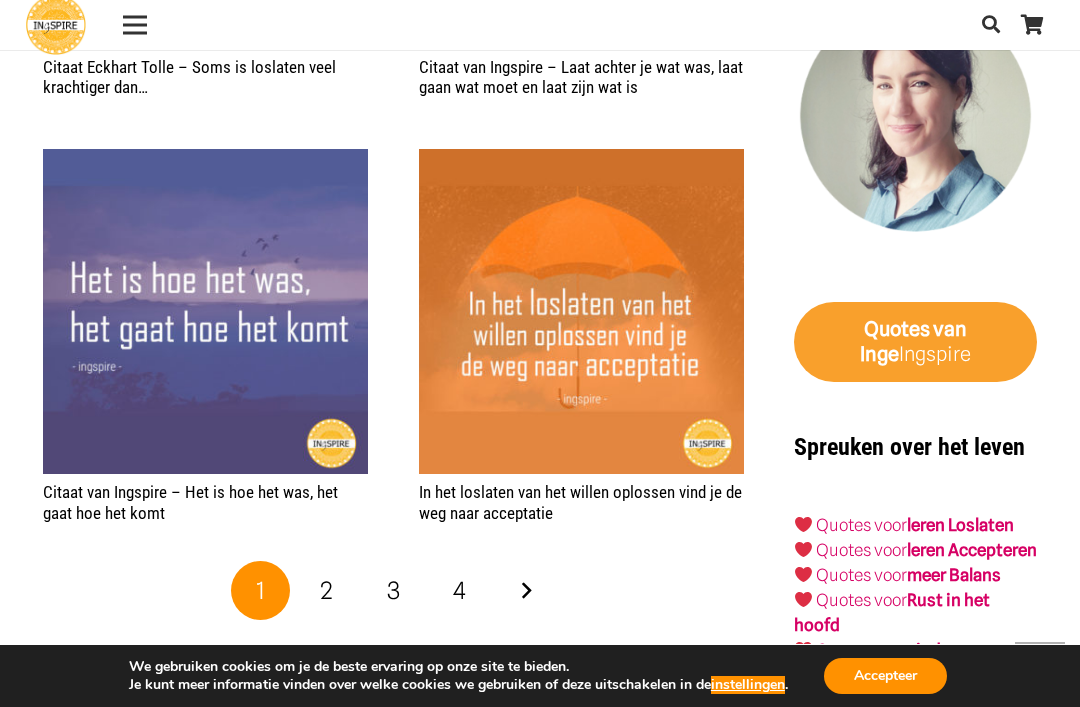 click on "2" at bounding box center [327, 591] 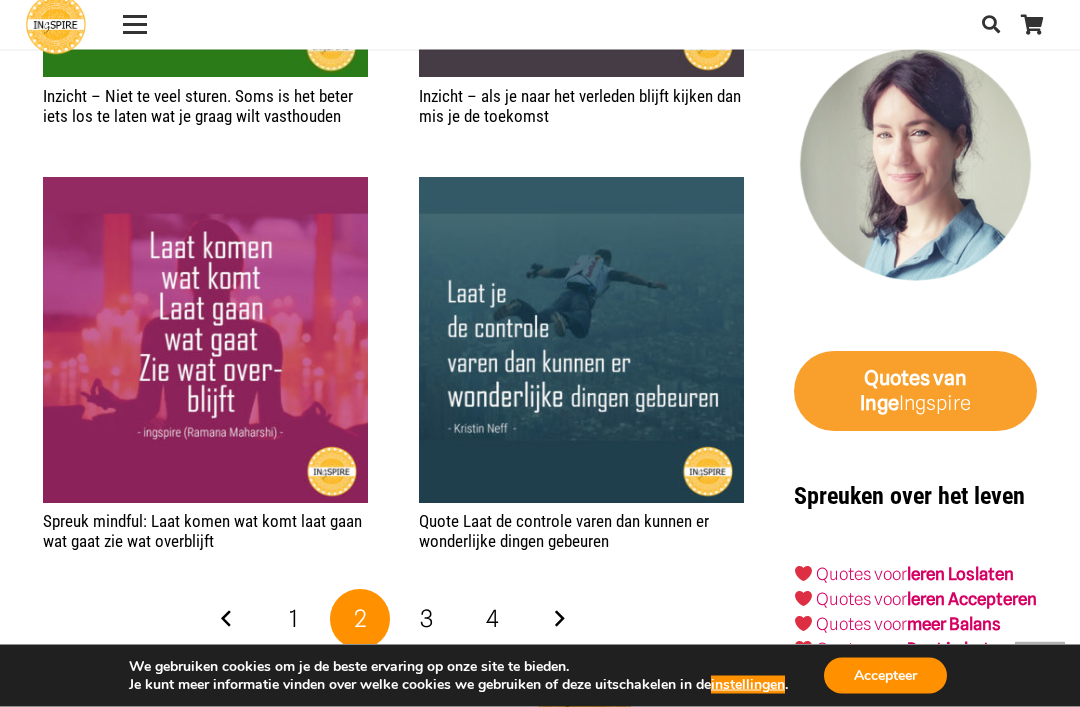 scroll, scrollTop: 3363, scrollLeft: 0, axis: vertical 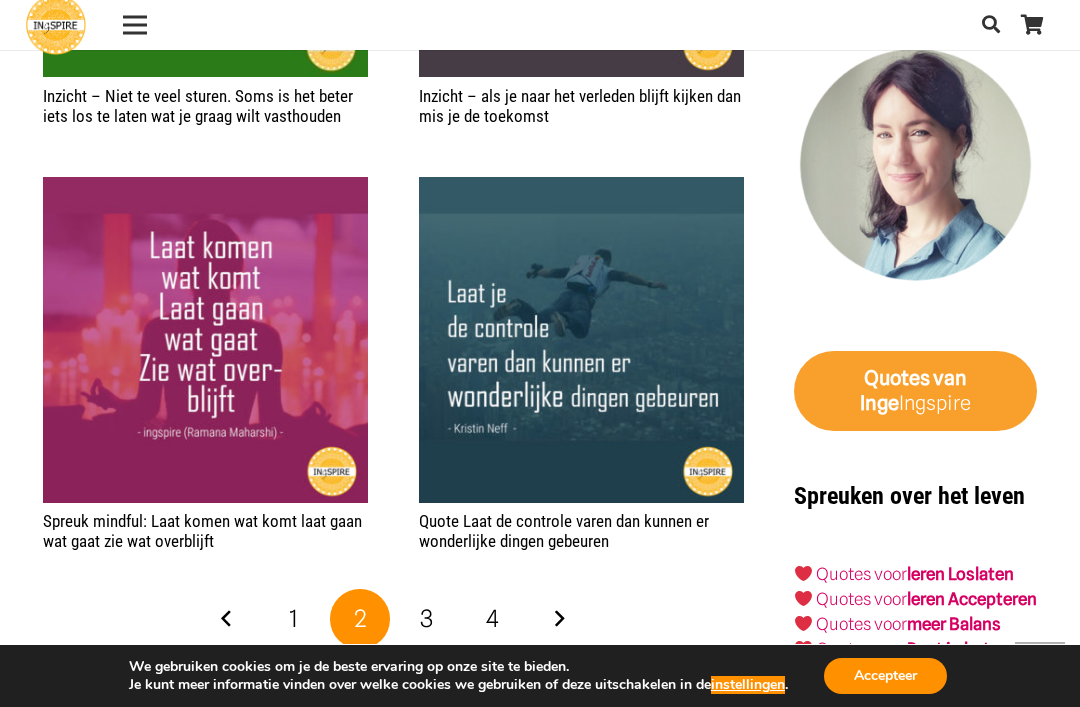 click on "3" at bounding box center (426, 618) 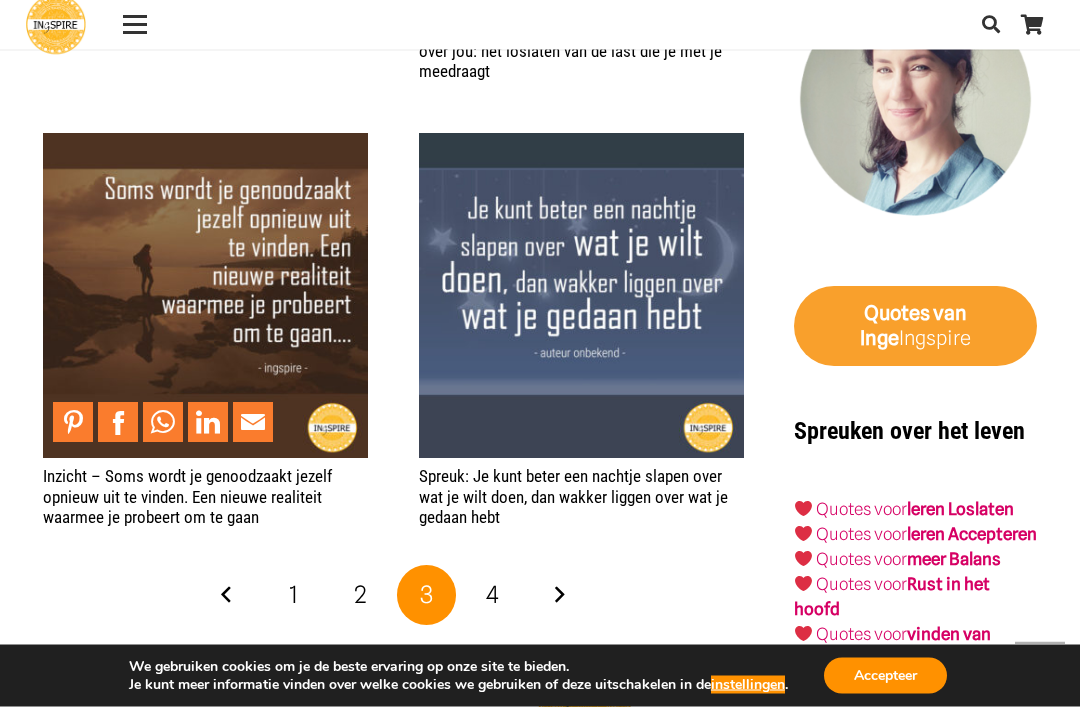 scroll, scrollTop: 3428, scrollLeft: 0, axis: vertical 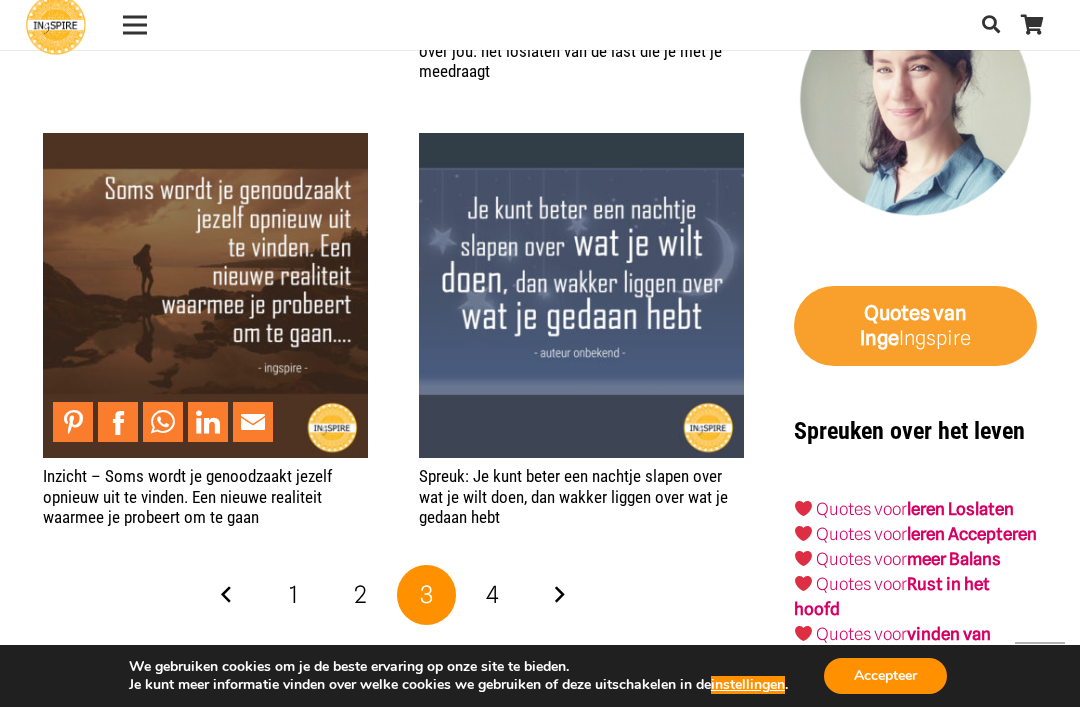 click on "4" at bounding box center (492, 594) 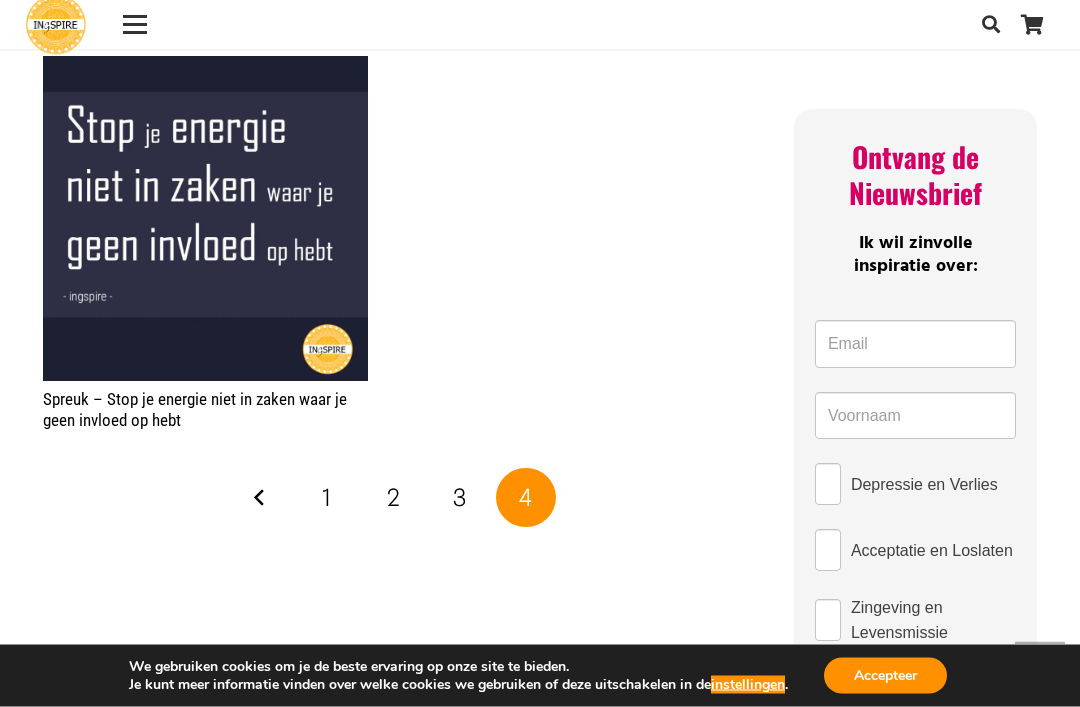 scroll, scrollTop: 1358, scrollLeft: 0, axis: vertical 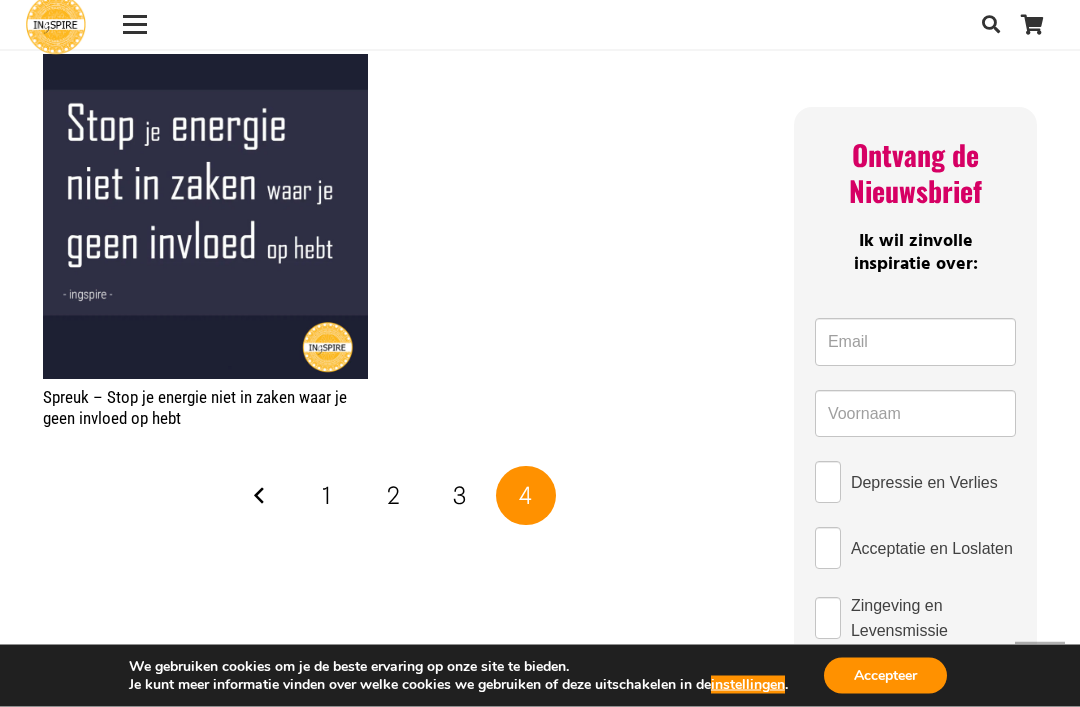 click on "1" at bounding box center (327, 497) 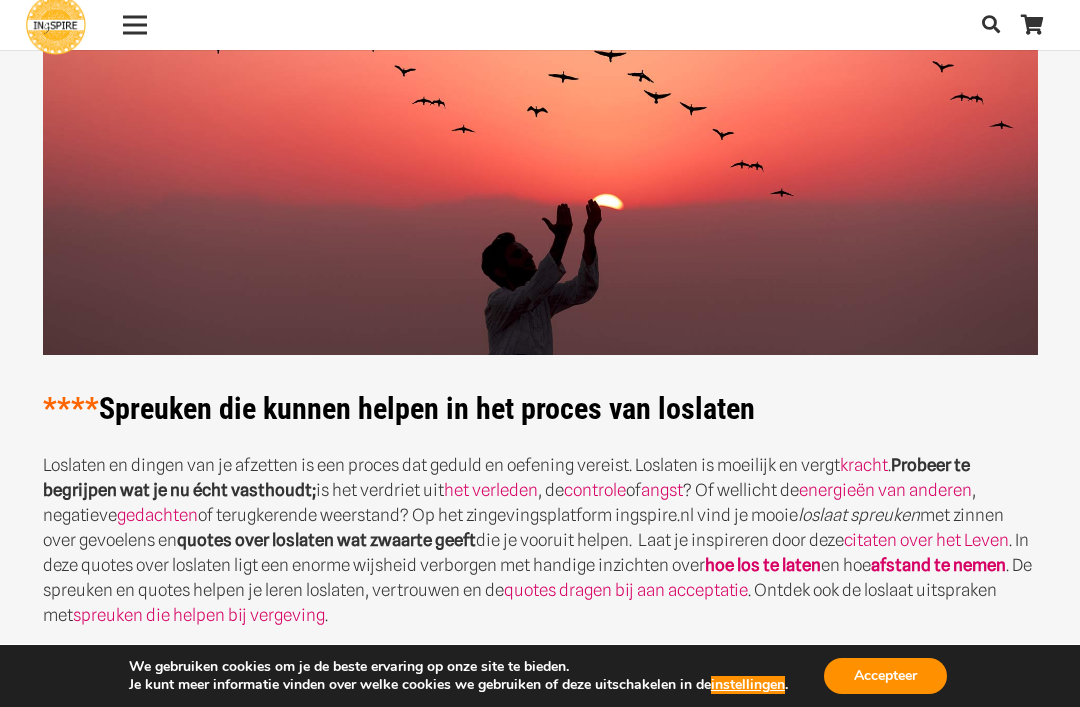 scroll, scrollTop: 0, scrollLeft: 0, axis: both 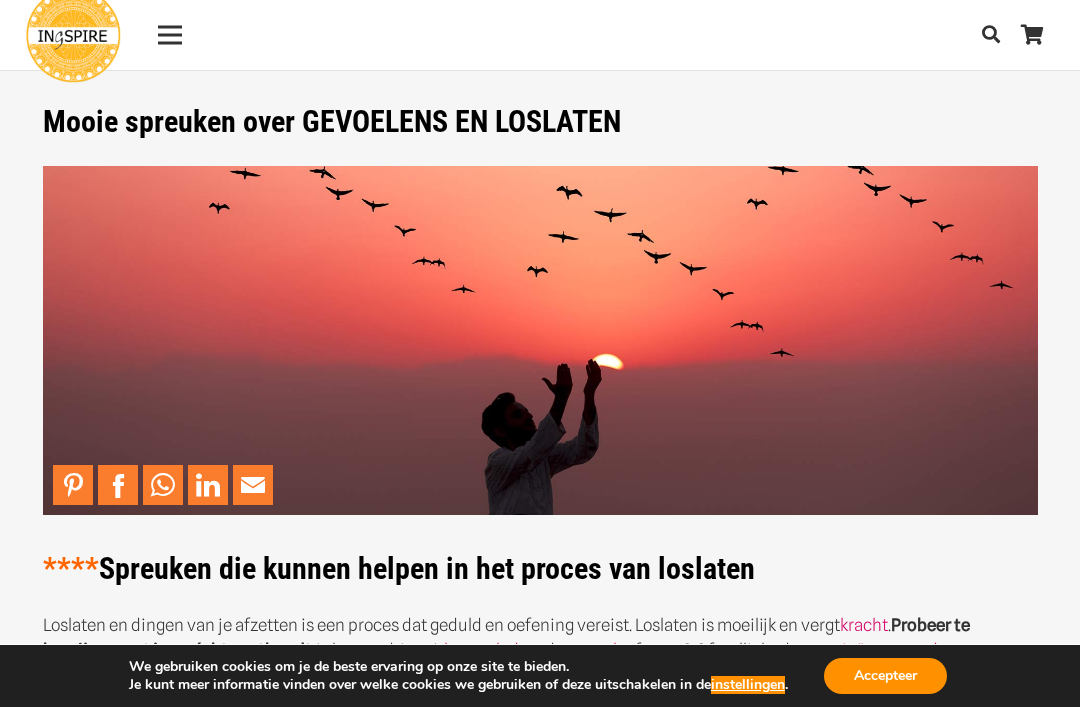 click at bounding box center [73, 35] 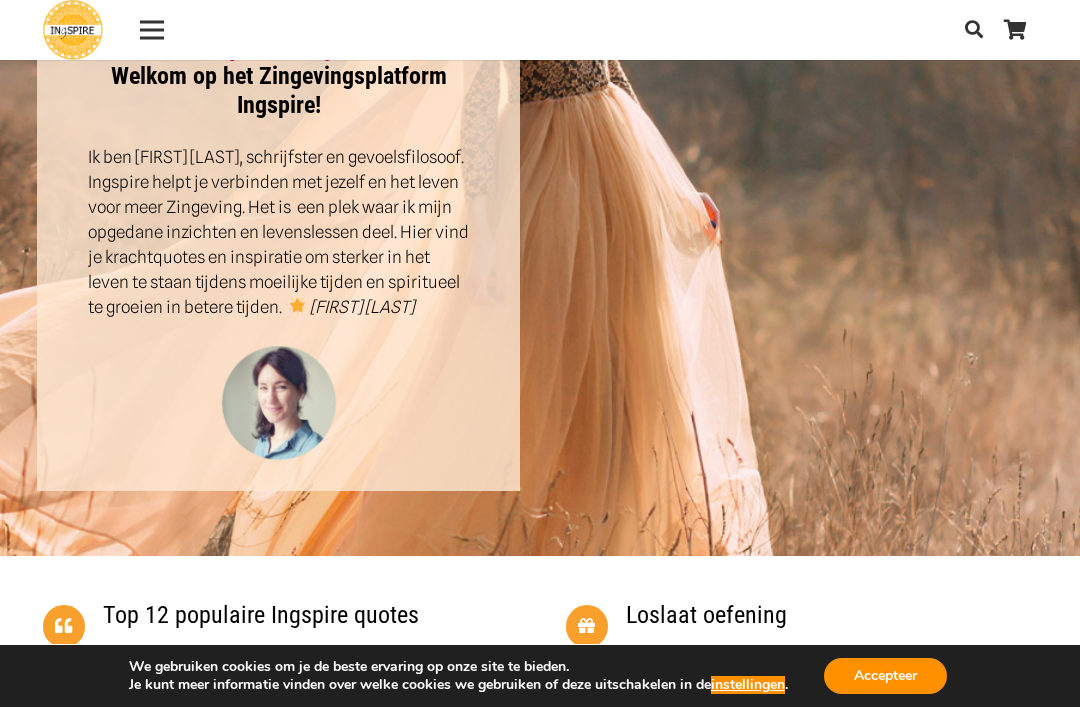 scroll, scrollTop: 336, scrollLeft: 0, axis: vertical 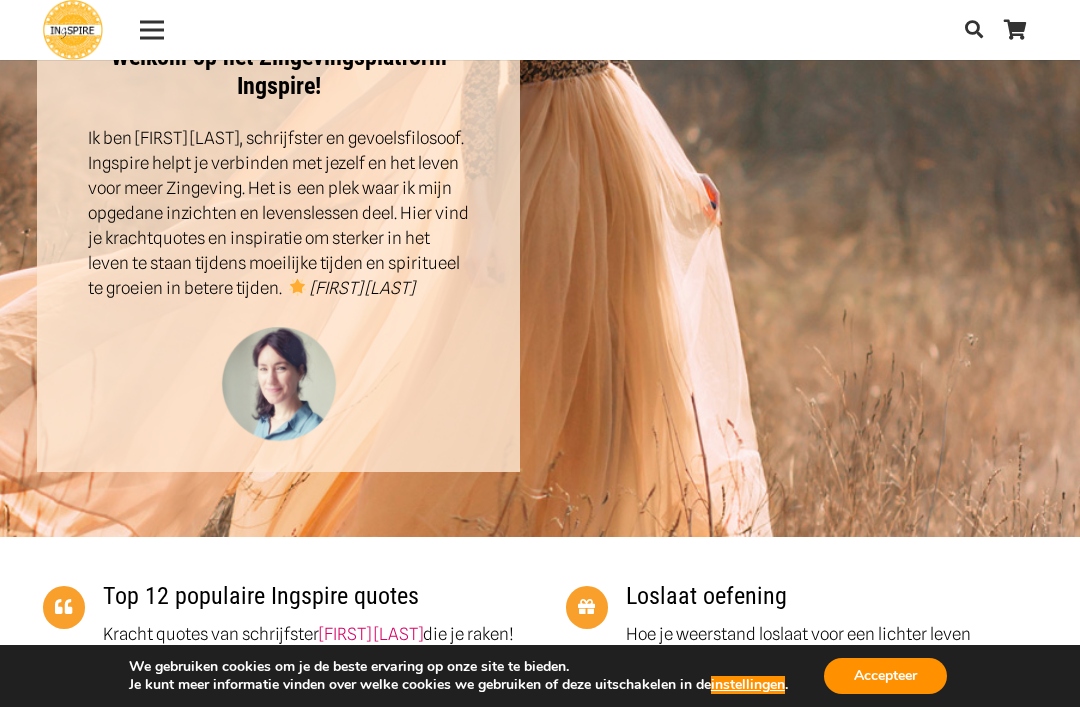 click at bounding box center [540, 133] 